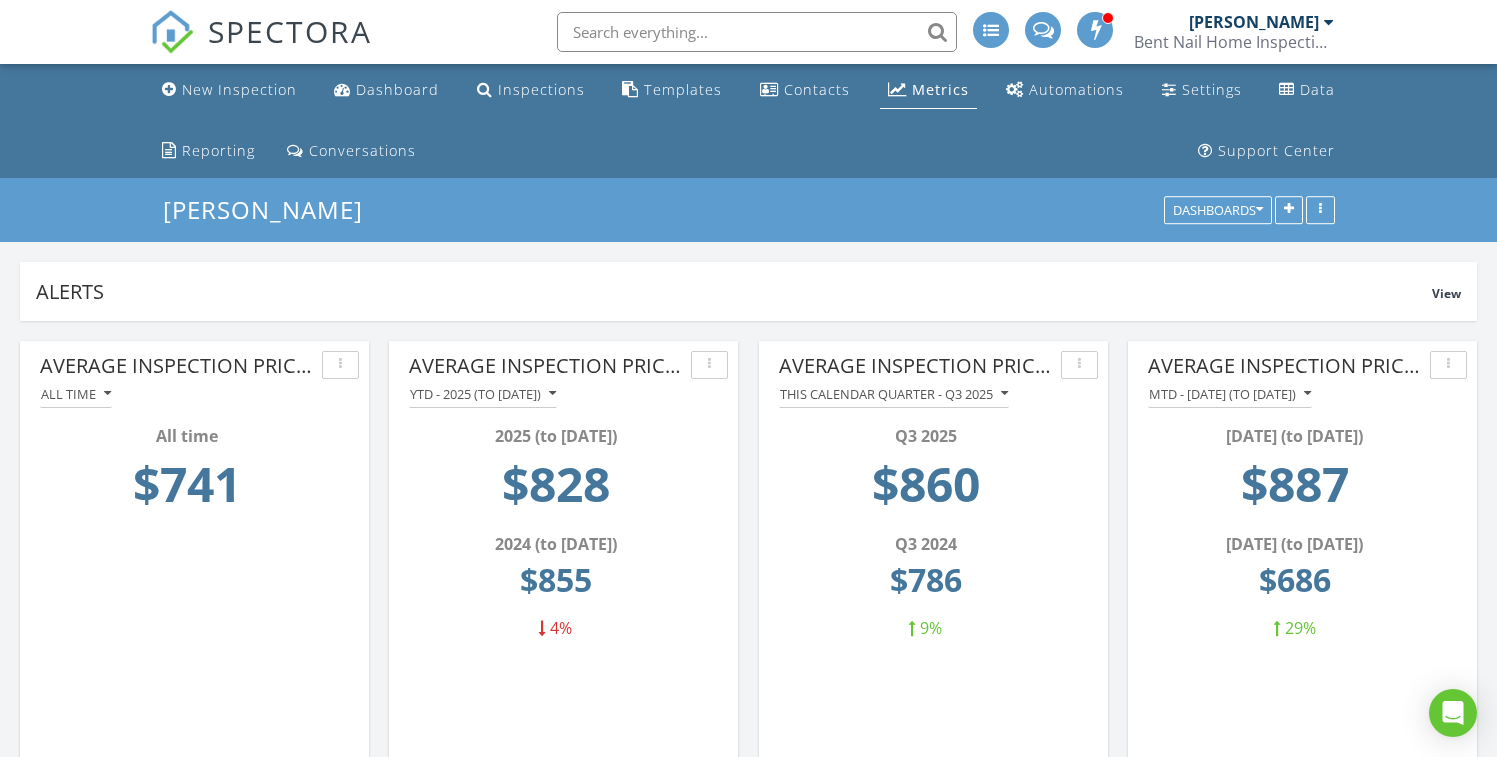 scroll, scrollTop: 0, scrollLeft: 0, axis: both 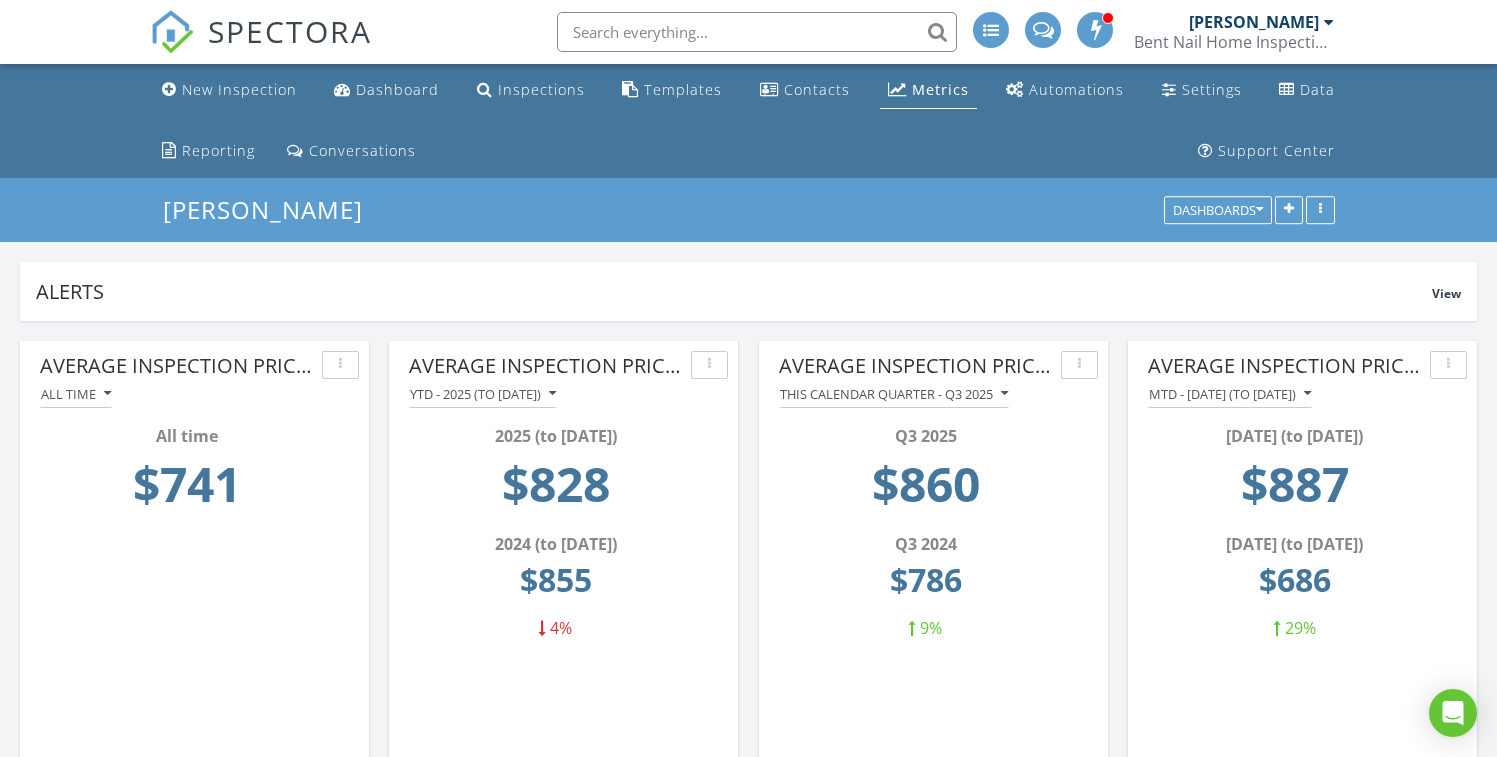 click at bounding box center [757, 32] 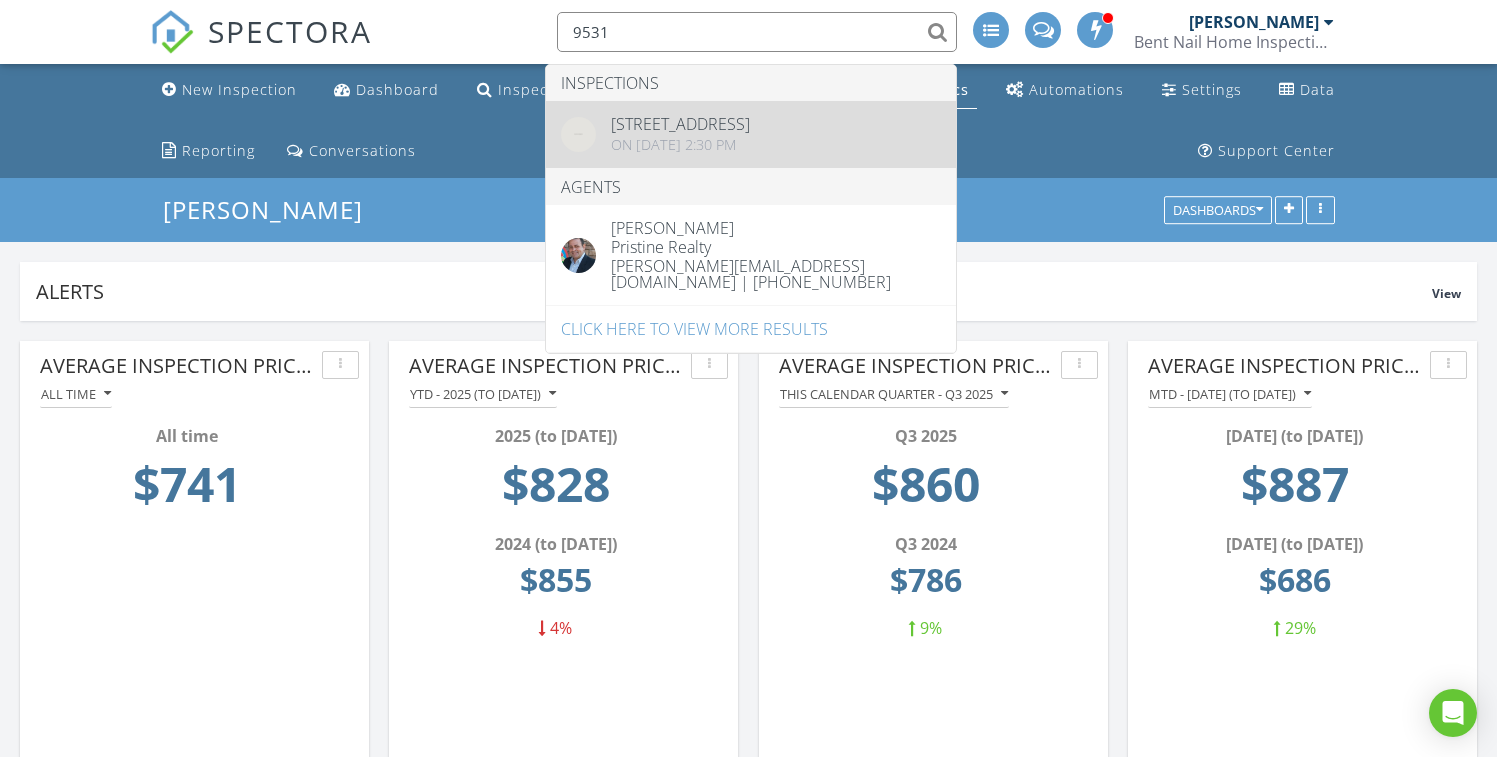 type on "9531" 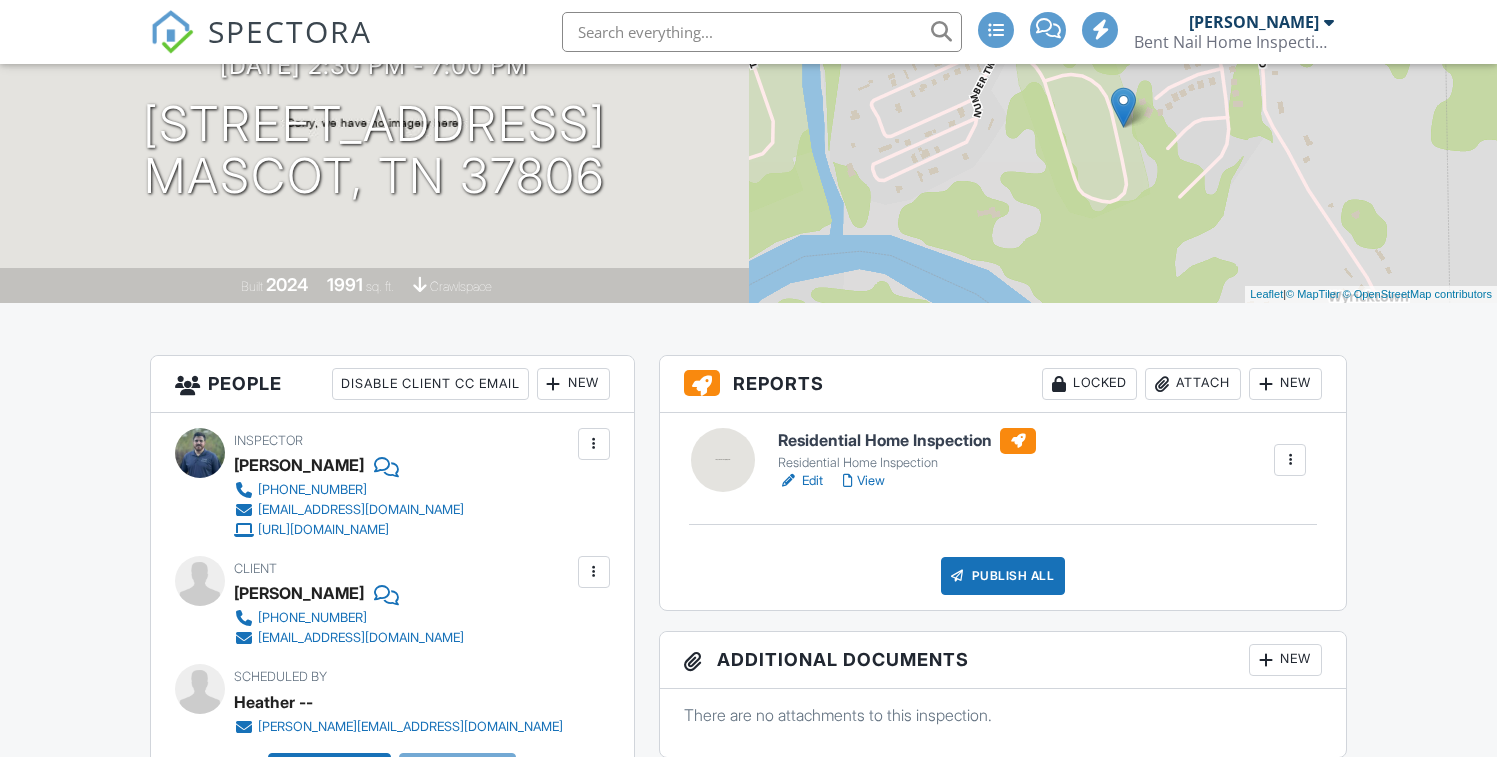 scroll, scrollTop: 361, scrollLeft: 0, axis: vertical 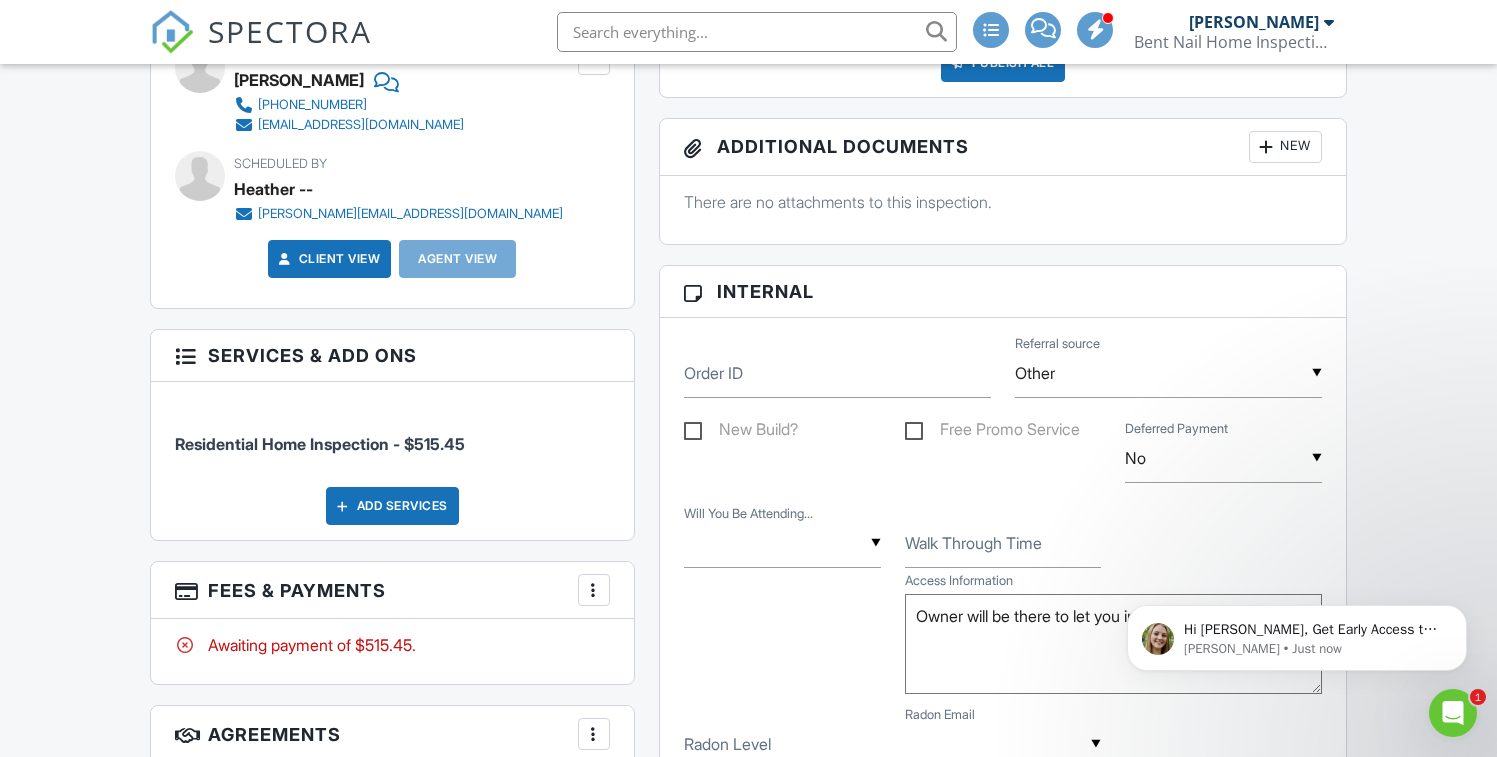 drag, startPoint x: 492, startPoint y: 438, endPoint x: 423, endPoint y: 439, distance: 69.00725 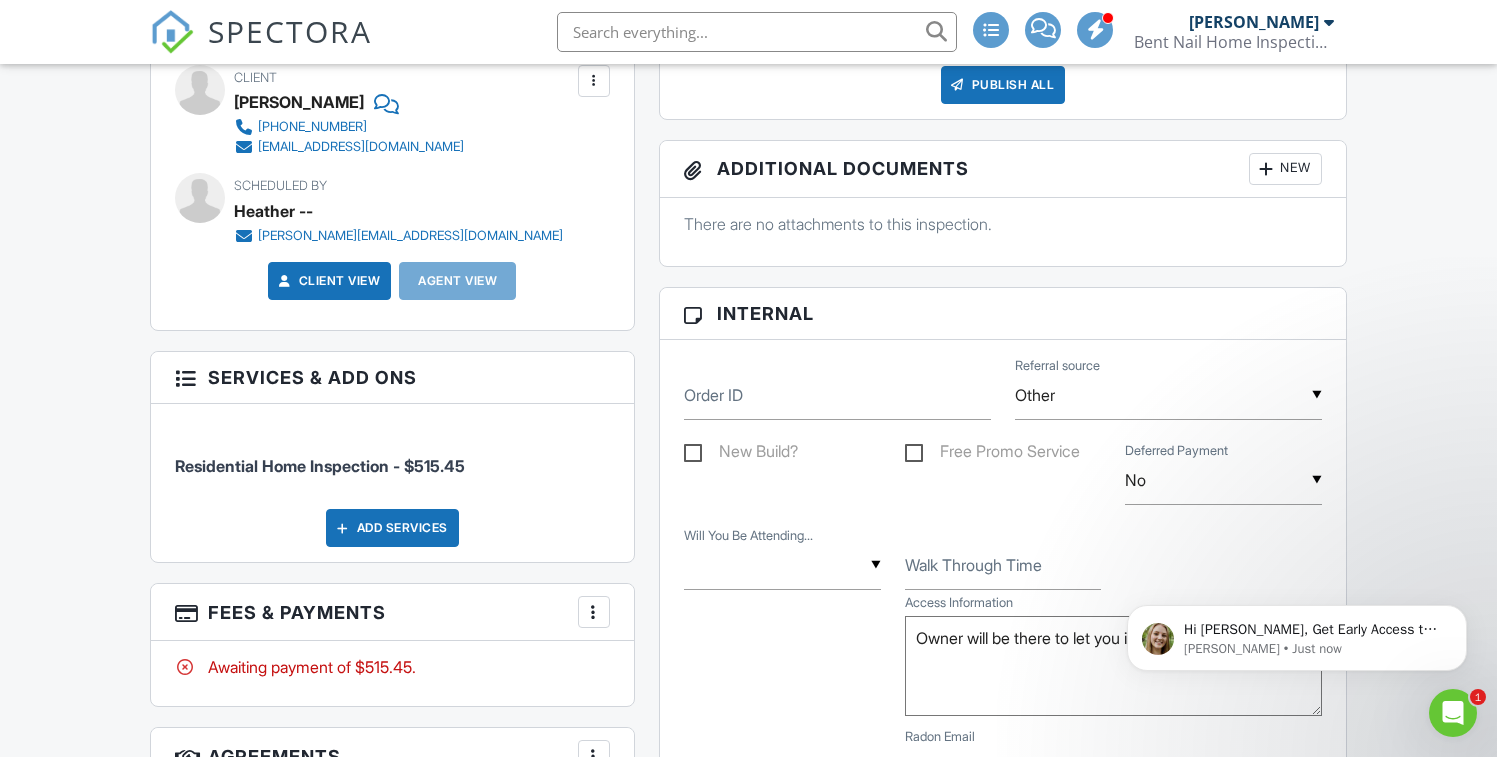scroll, scrollTop: 766, scrollLeft: 0, axis: vertical 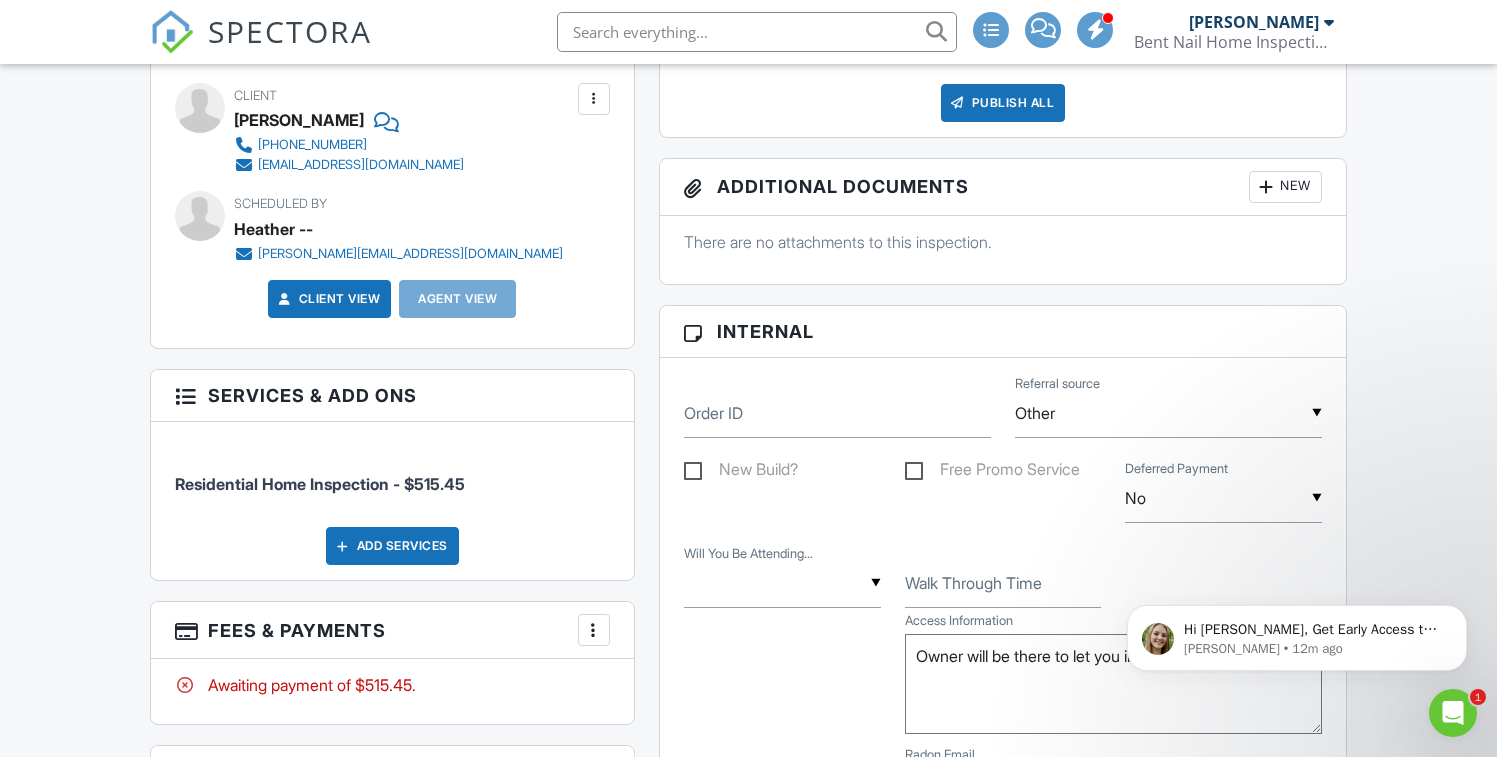 click at bounding box center [757, 32] 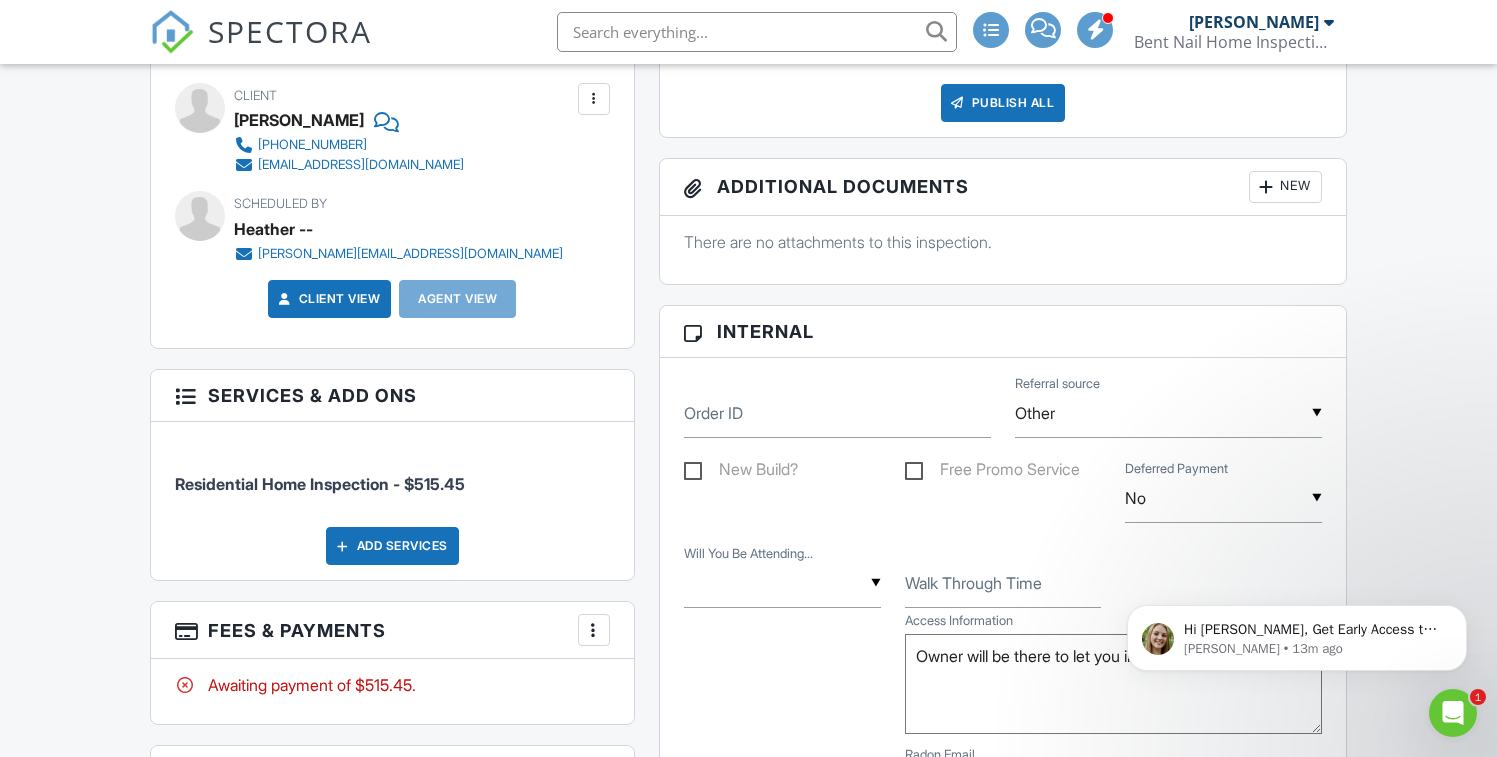 click at bounding box center [757, 32] 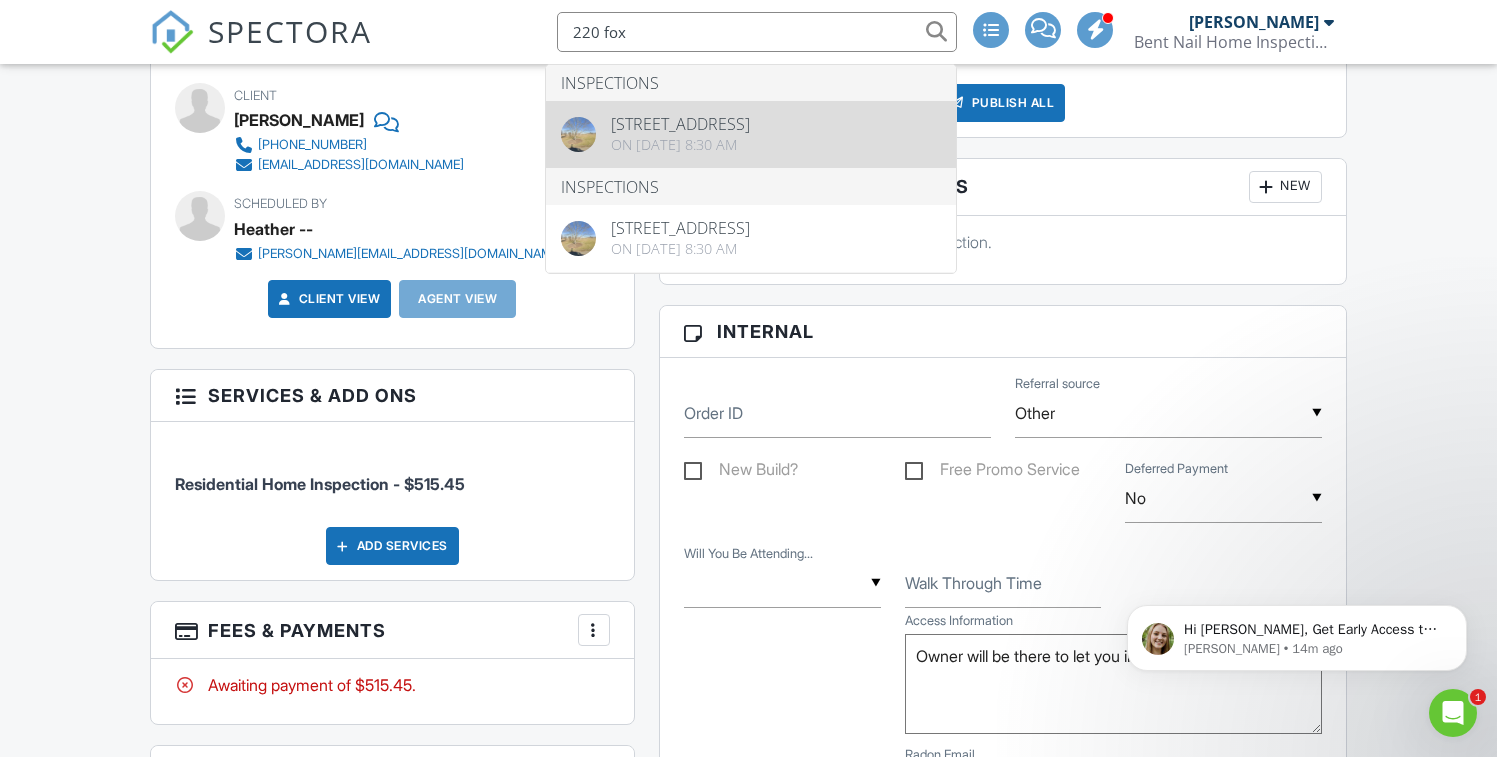 type on "220 fox" 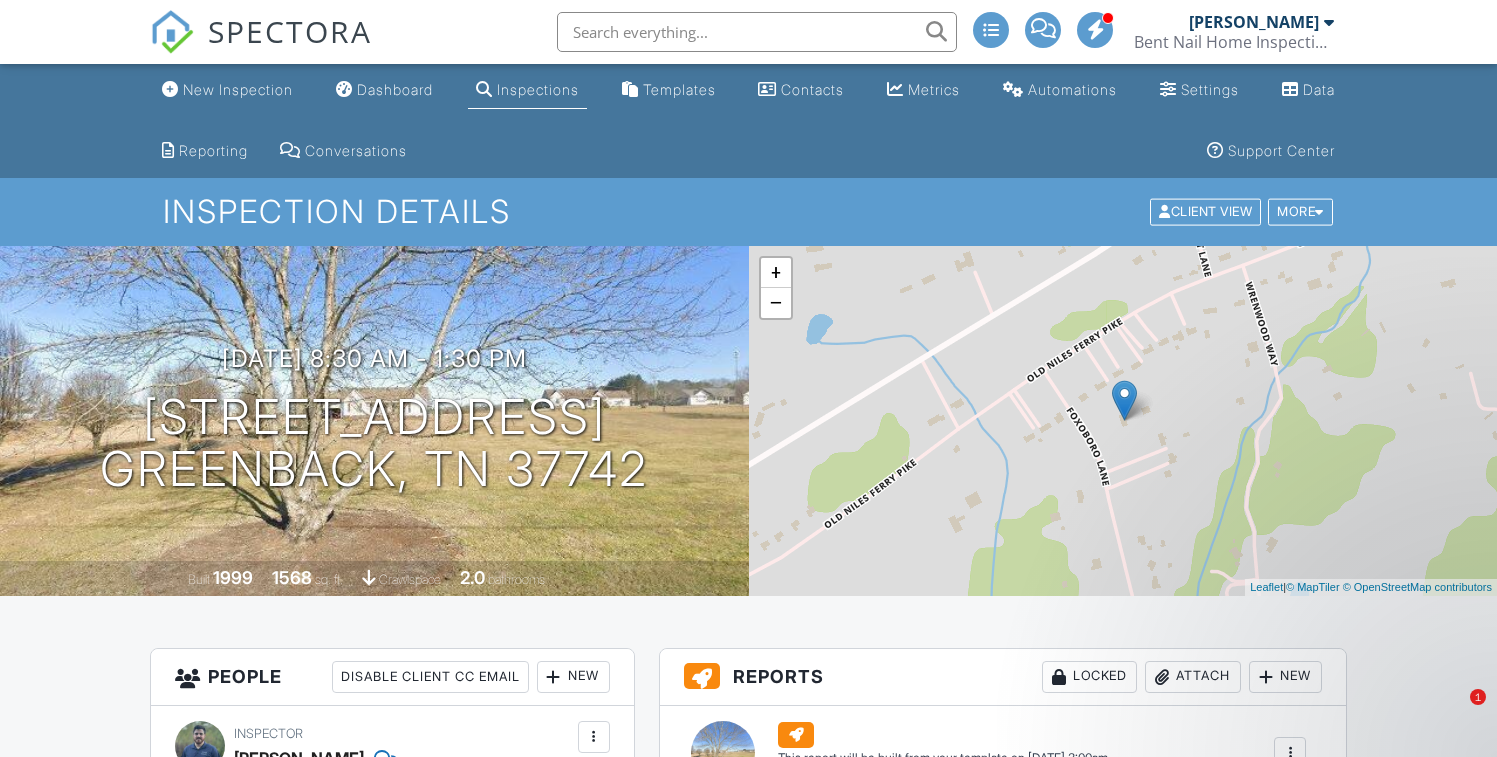 scroll, scrollTop: 0, scrollLeft: 0, axis: both 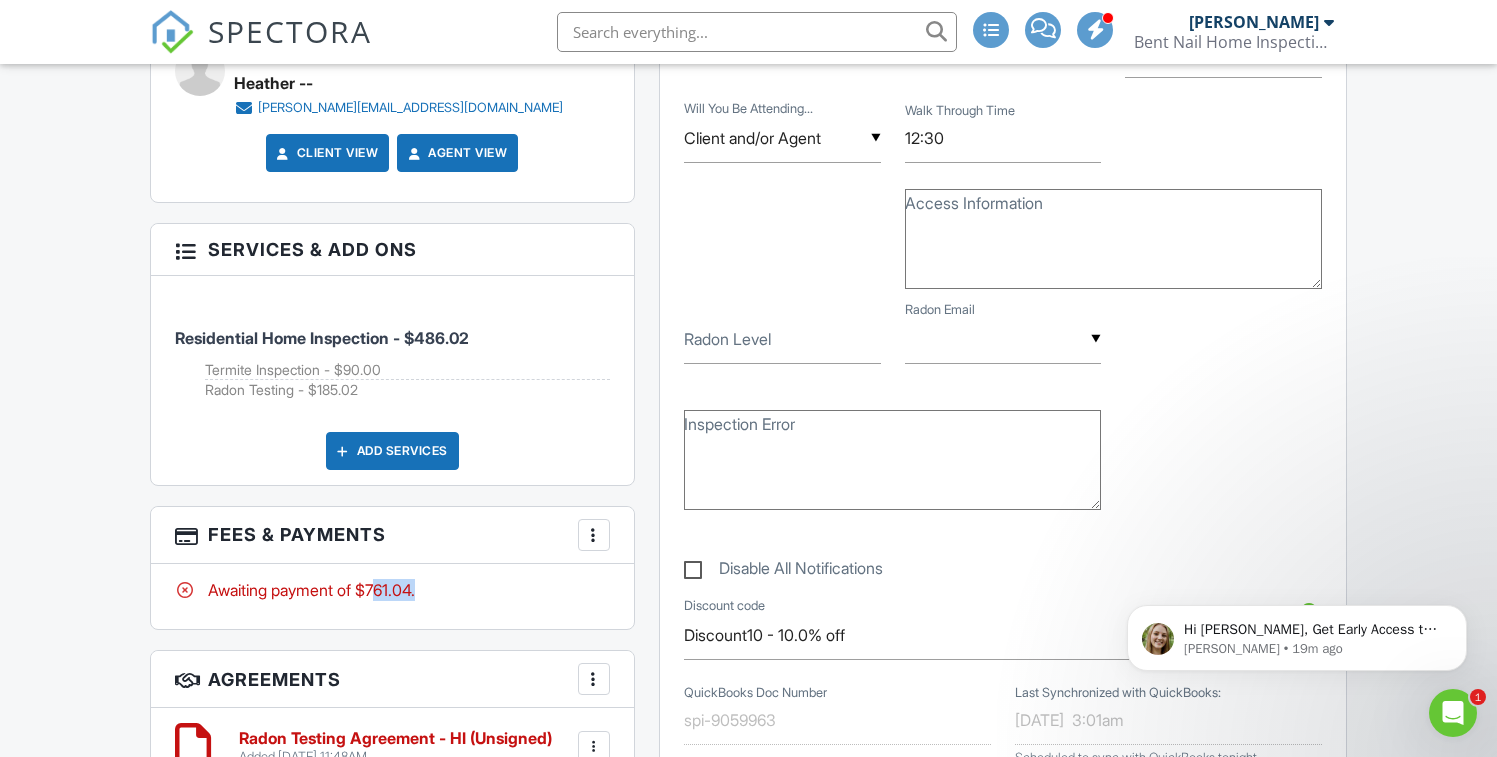 drag, startPoint x: 425, startPoint y: 587, endPoint x: 373, endPoint y: 587, distance: 52 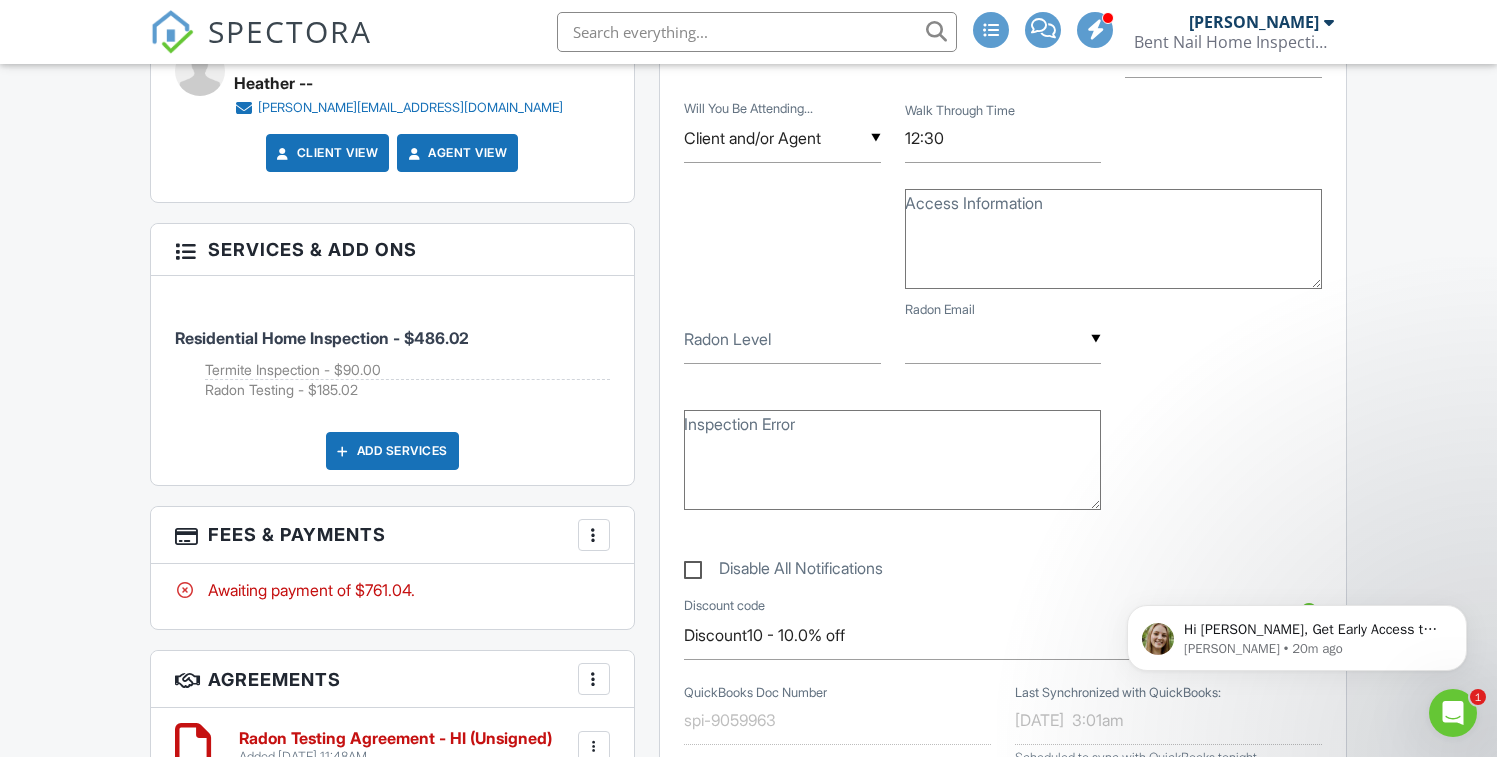 click at bounding box center (757, 32) 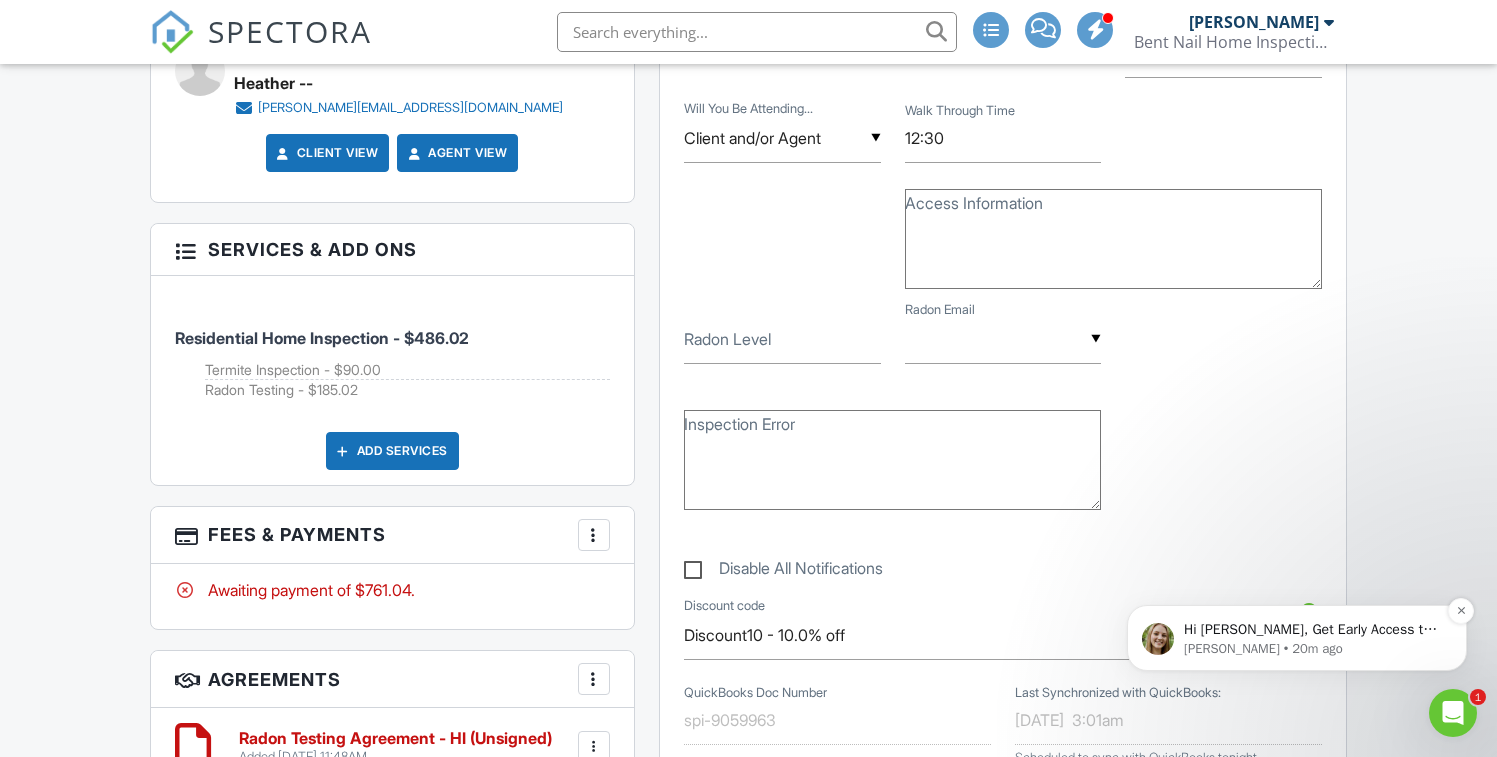 click on "Hi Lee, Get Early Access to New Report Writing Features &amp; Updates Want to be the first to try Spectora’s latest updates? Join our early access group and be the first to use new features before they’re released. Features and updates coming soon that you will get early access to include: Update: The upgraded Rapid Fire Camera, New: Photo preview before adding images to a report, New: The .5 camera lens" at bounding box center [1313, 630] 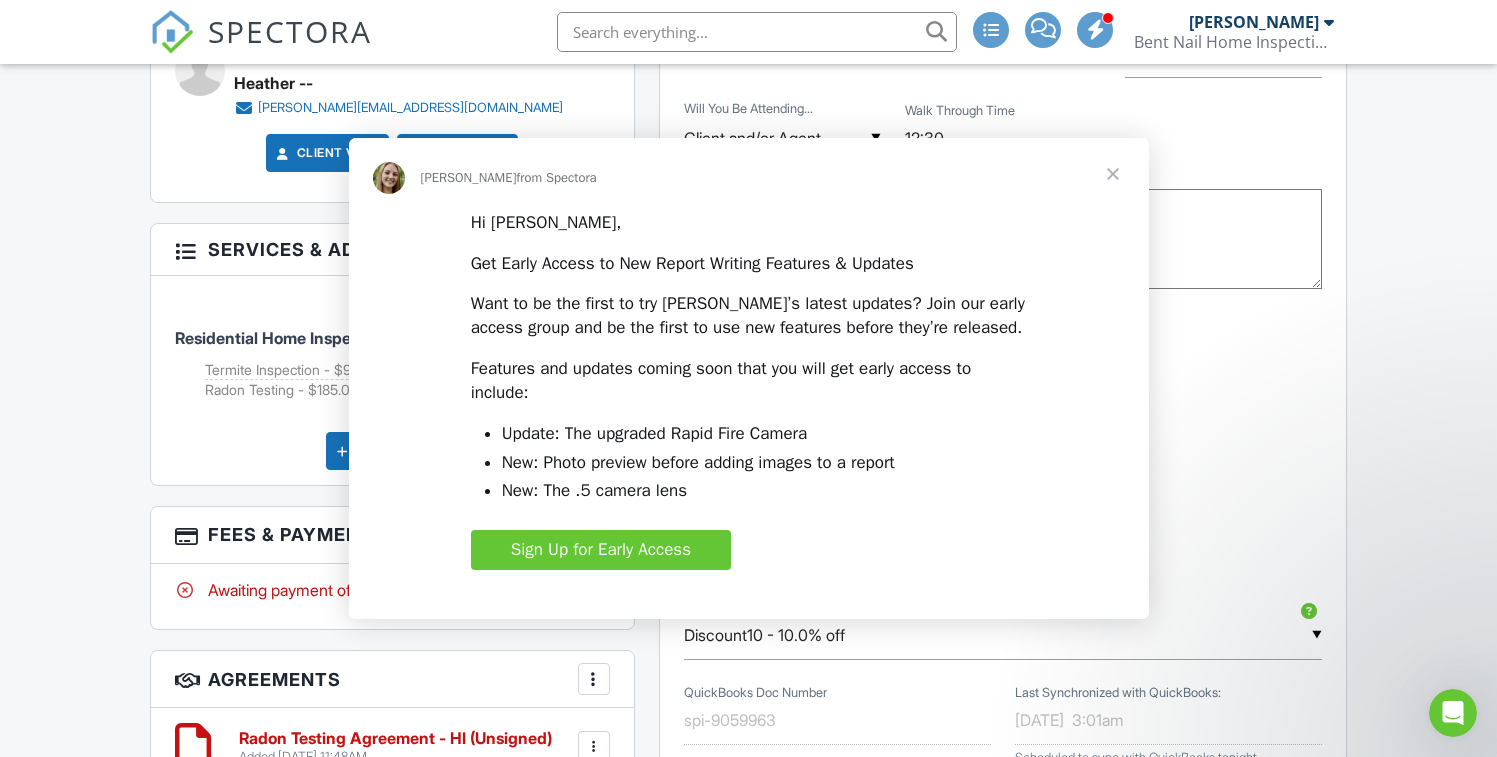 scroll, scrollTop: 0, scrollLeft: 0, axis: both 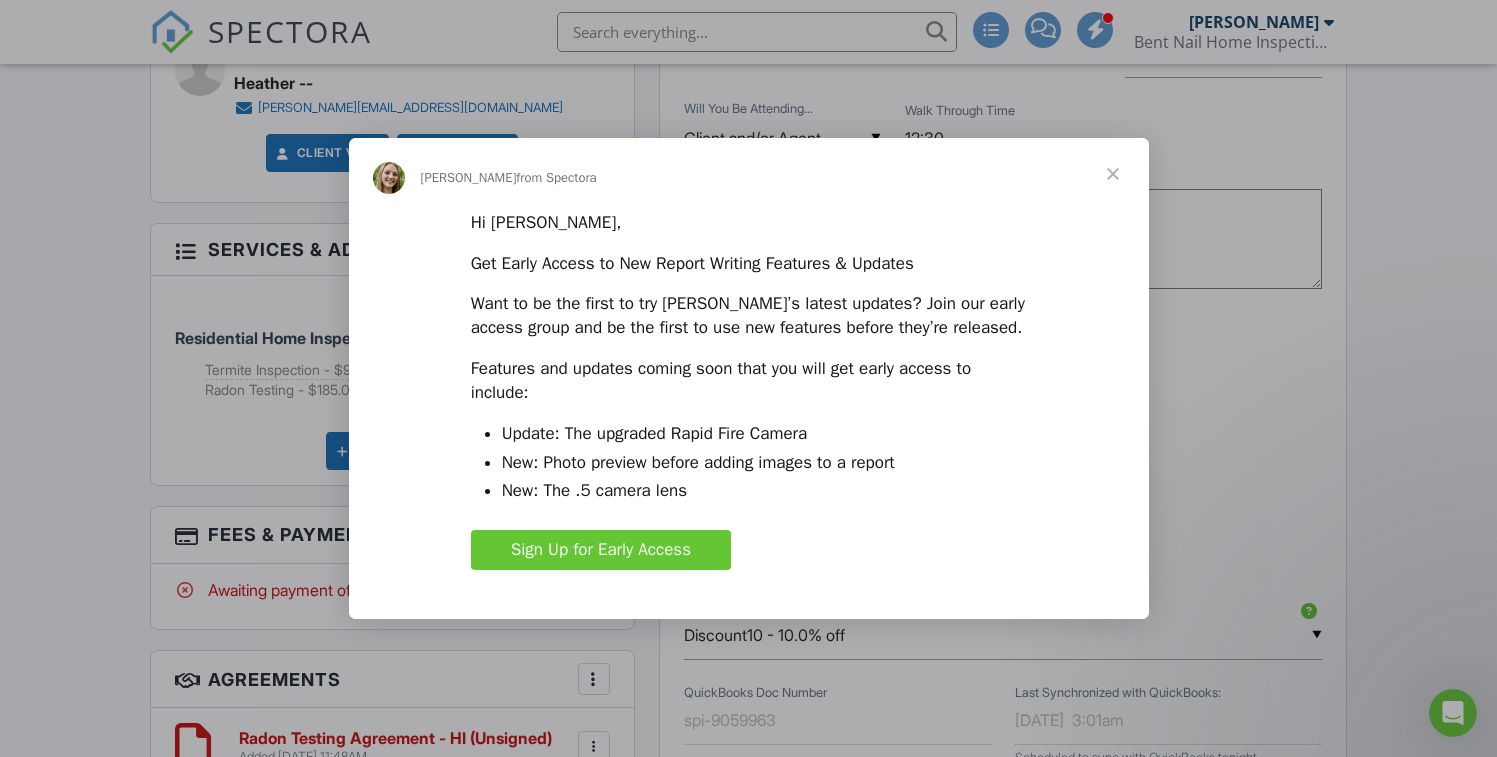 click on "Sign Up for Early Access" at bounding box center (601, 549) 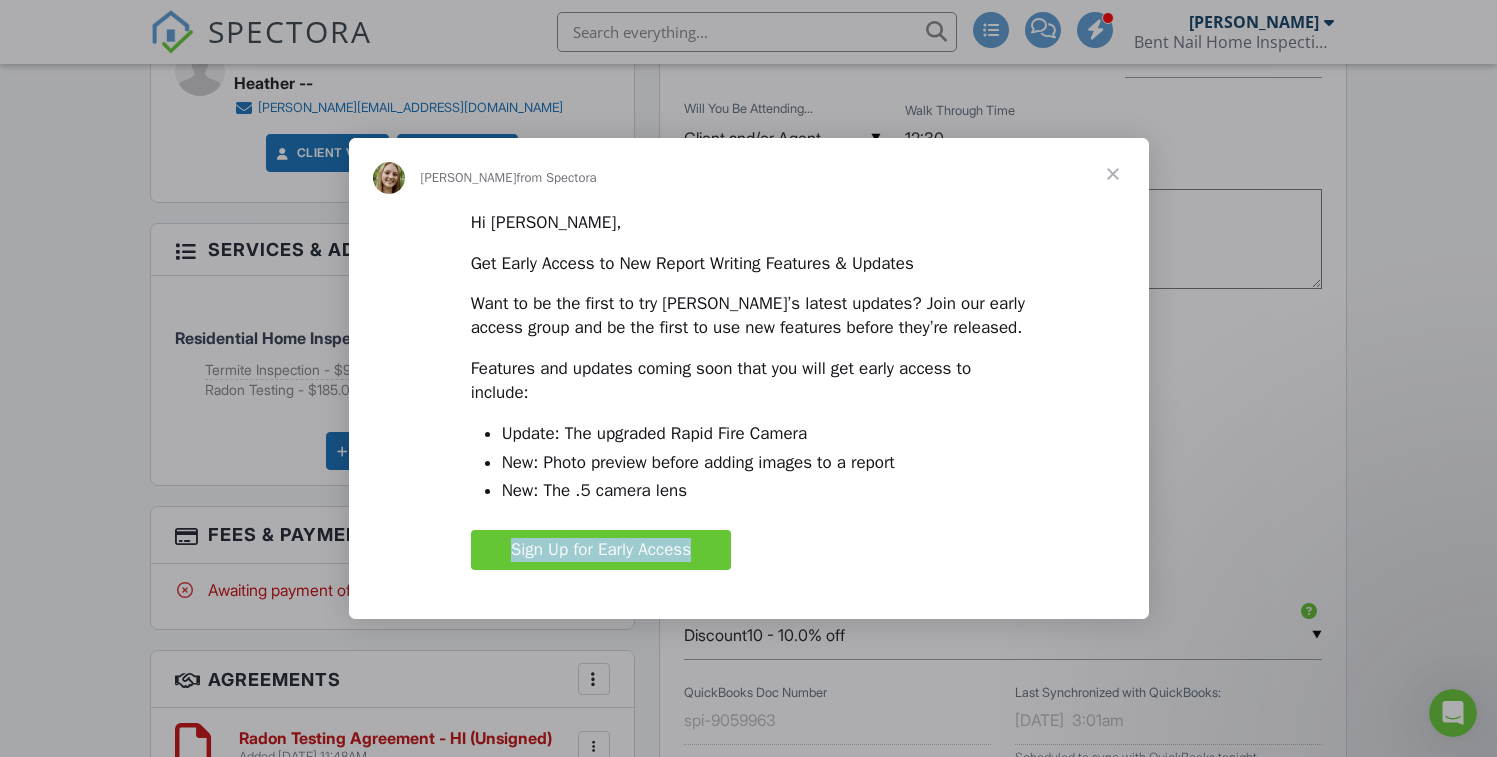 click on "Sign Up for Early Access" at bounding box center [601, 549] 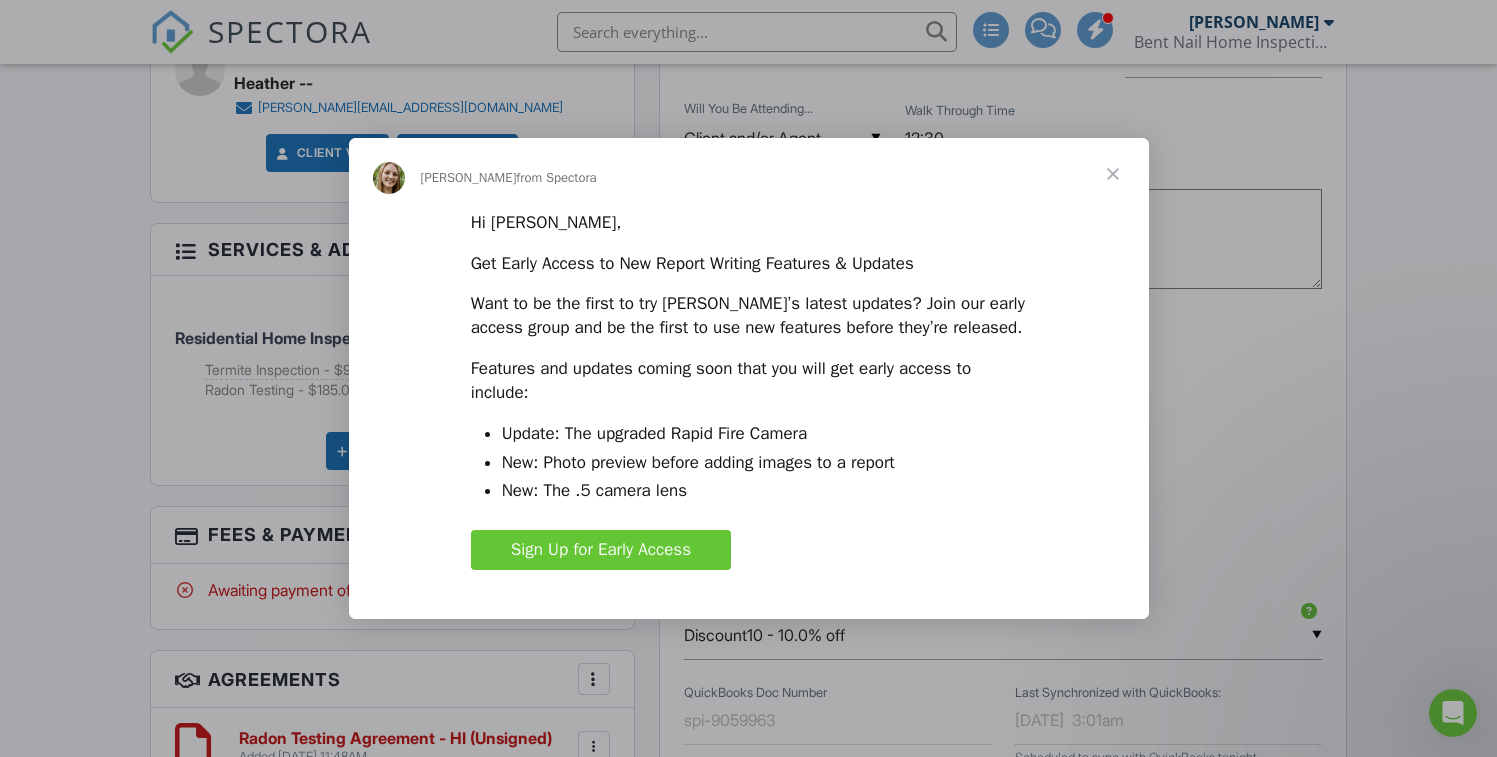 click at bounding box center [1113, 174] 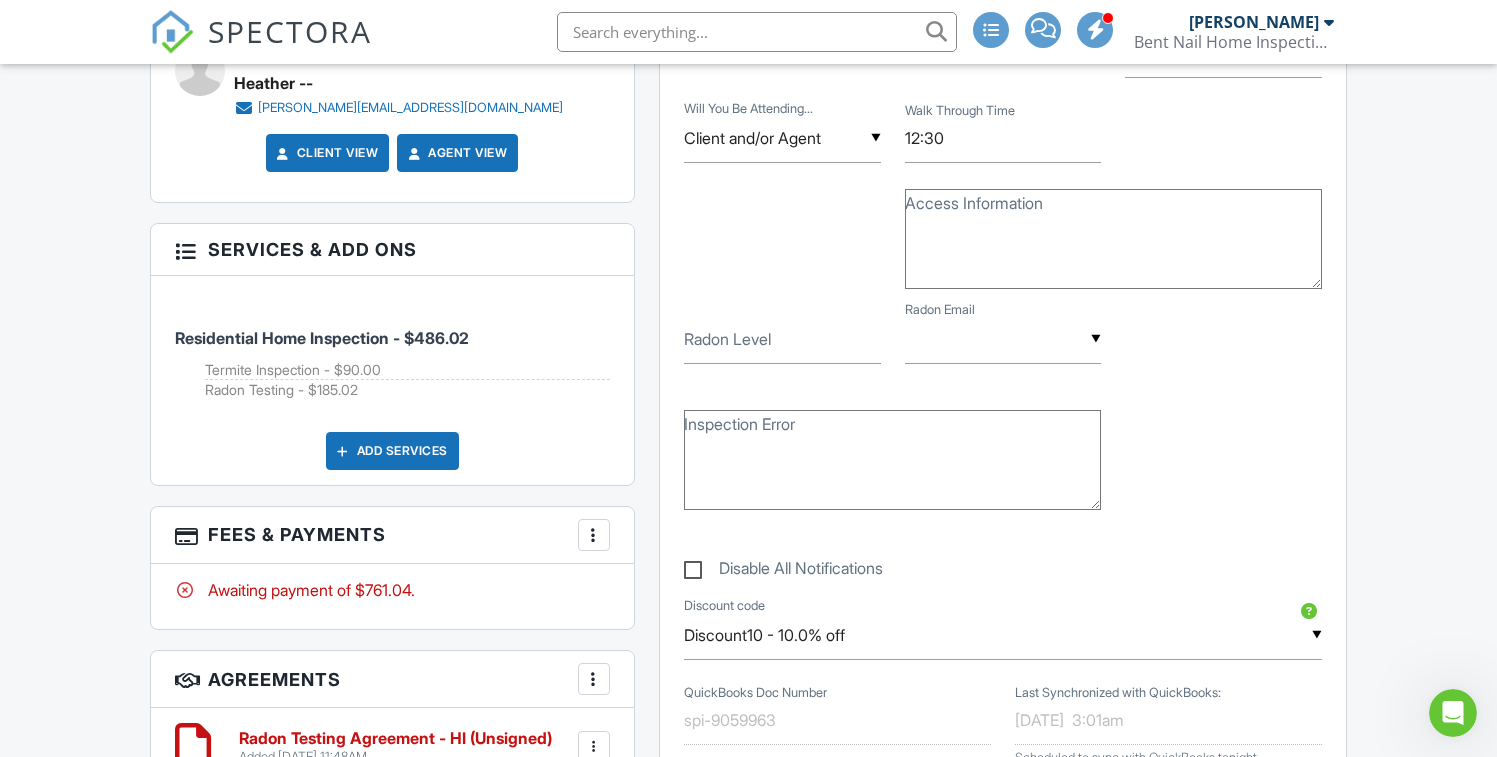 click at bounding box center [757, 32] 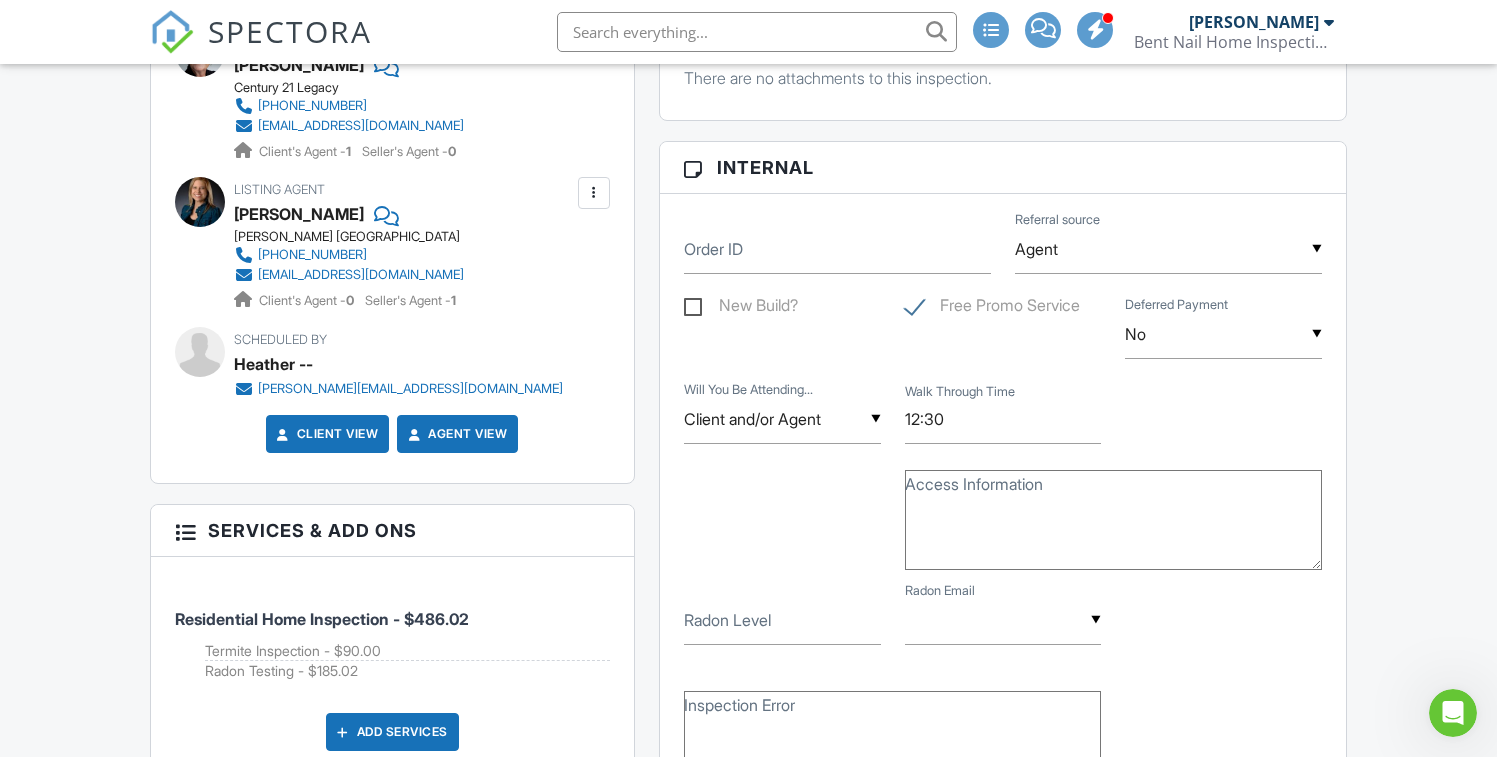 scroll, scrollTop: 918, scrollLeft: 0, axis: vertical 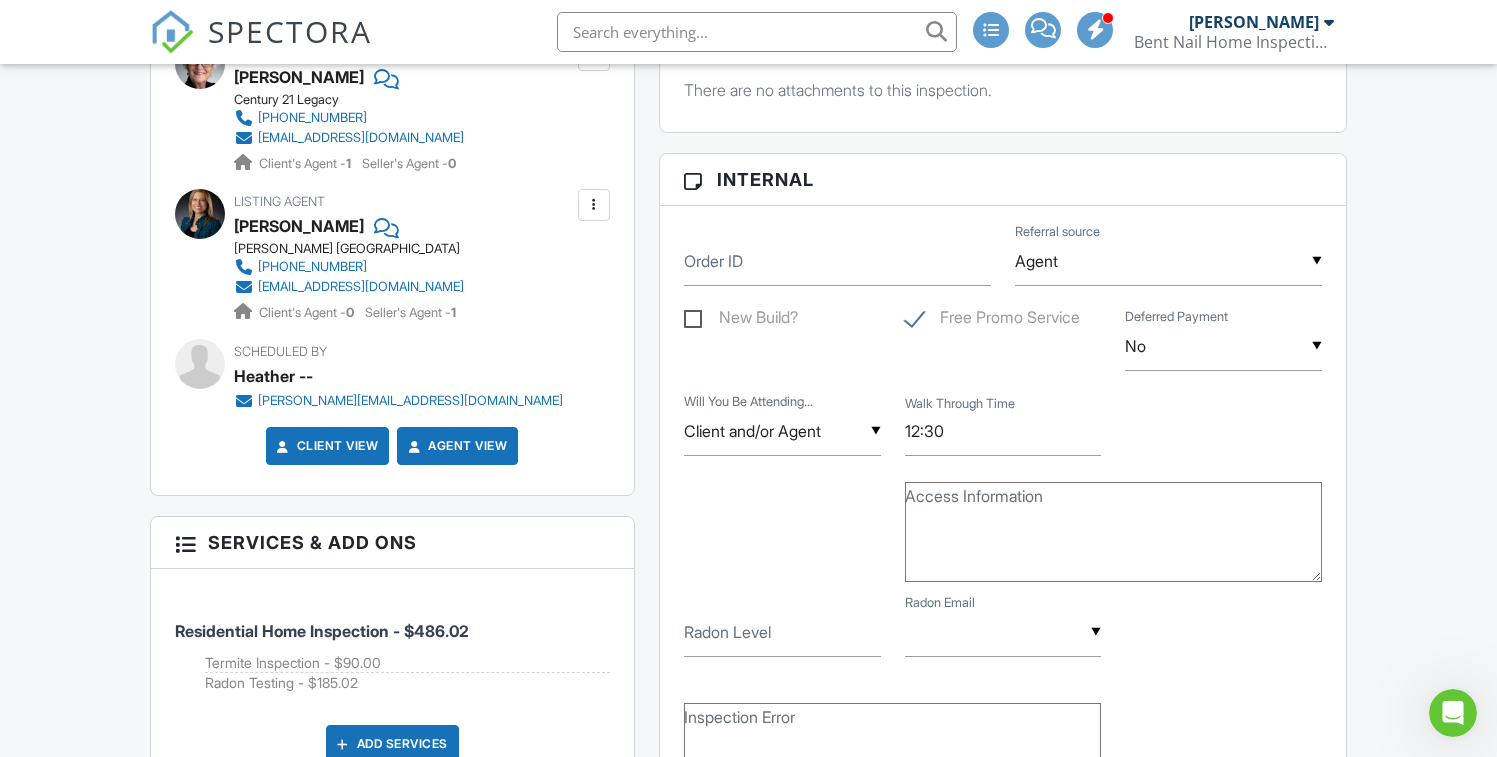 click at bounding box center (757, 32) 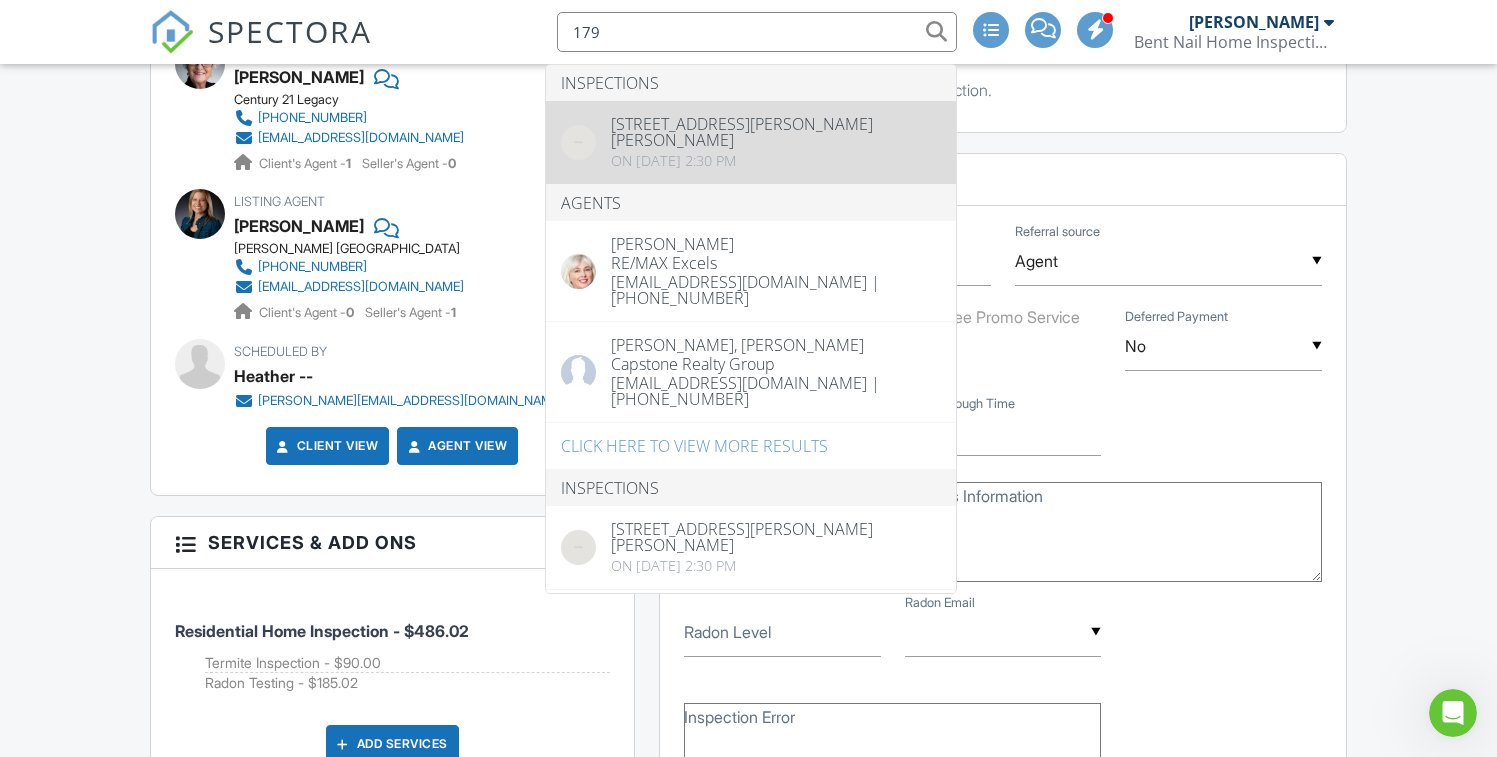 type on "179" 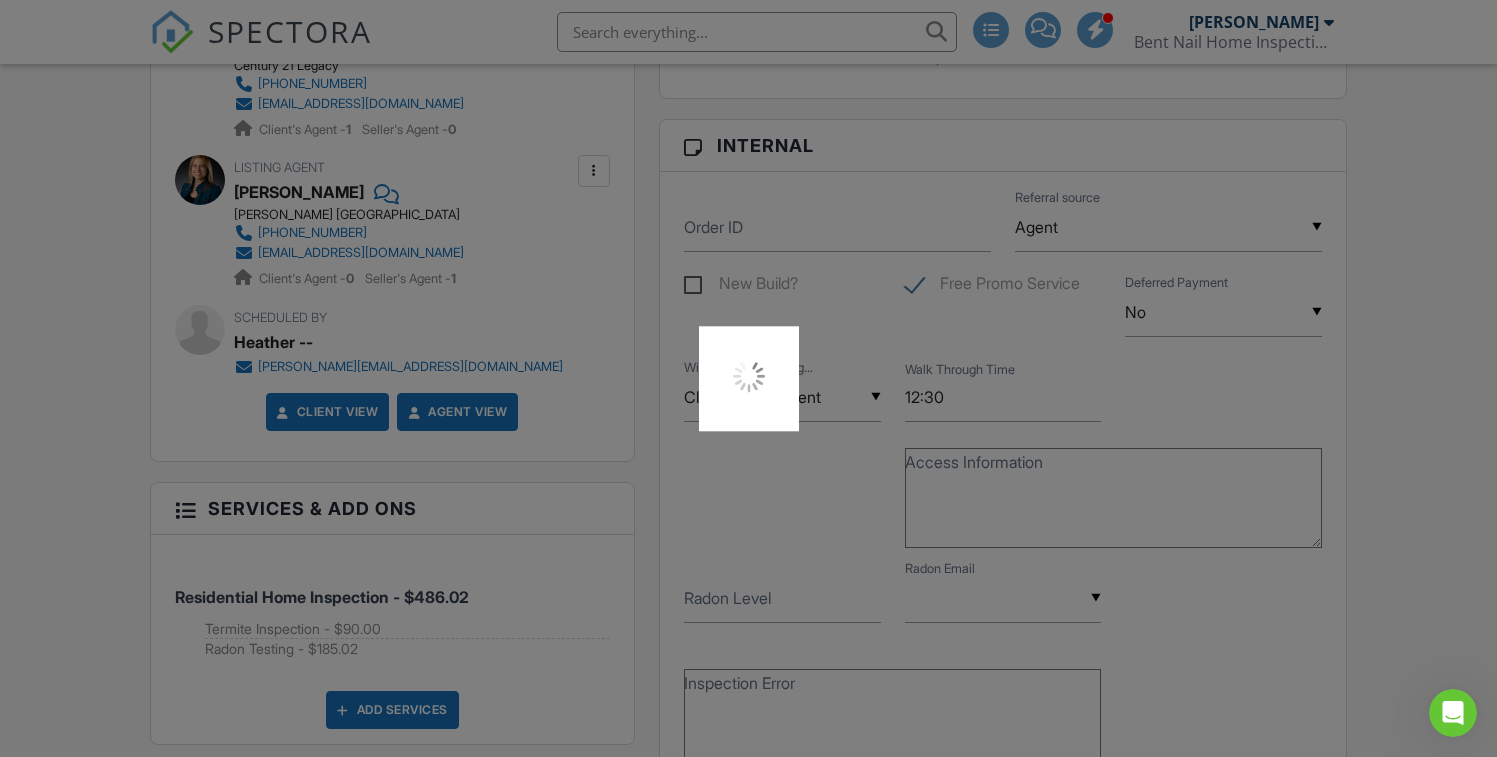 scroll, scrollTop: 970, scrollLeft: 0, axis: vertical 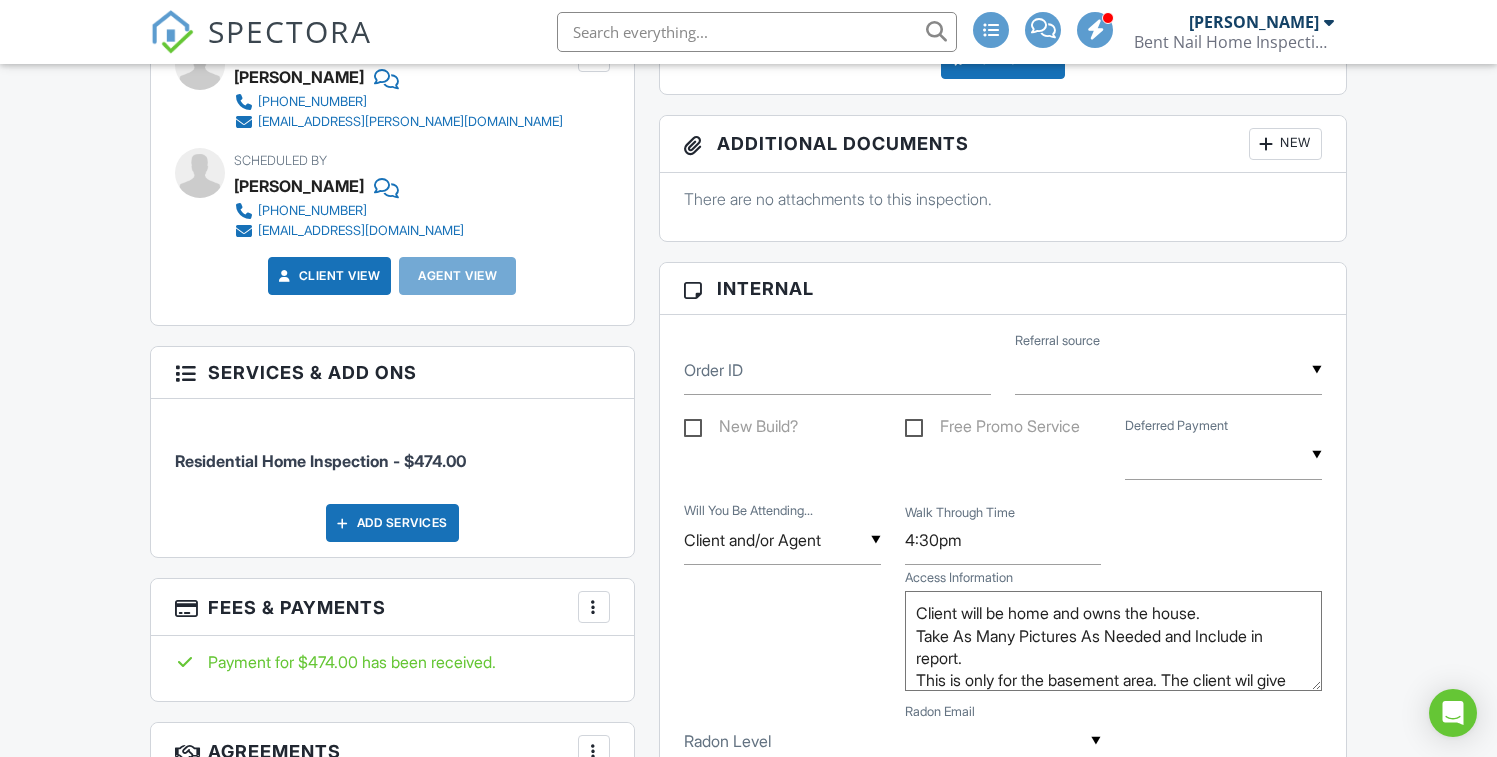 drag, startPoint x: 490, startPoint y: 456, endPoint x: 425, endPoint y: 461, distance: 65.192024 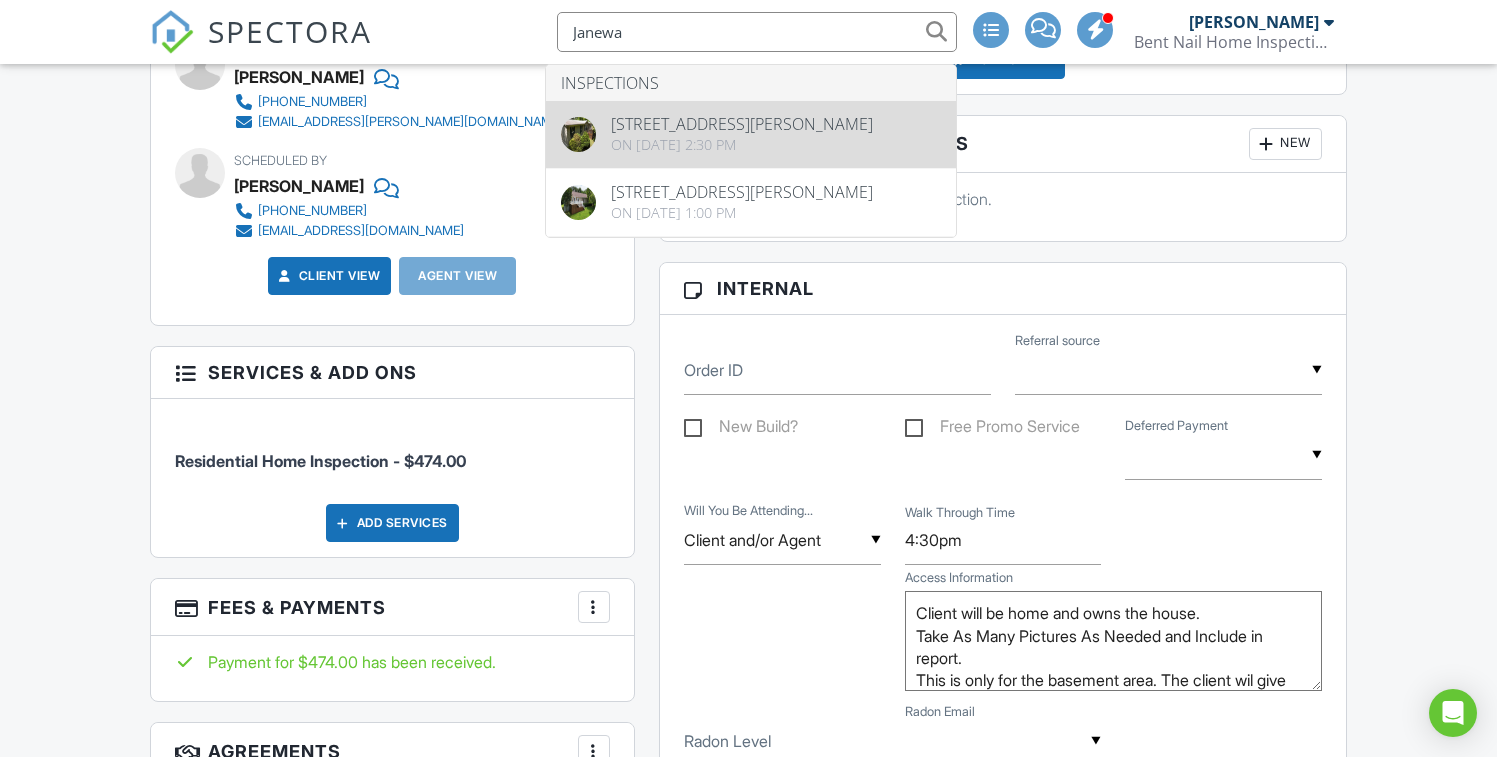 type on "Janewa" 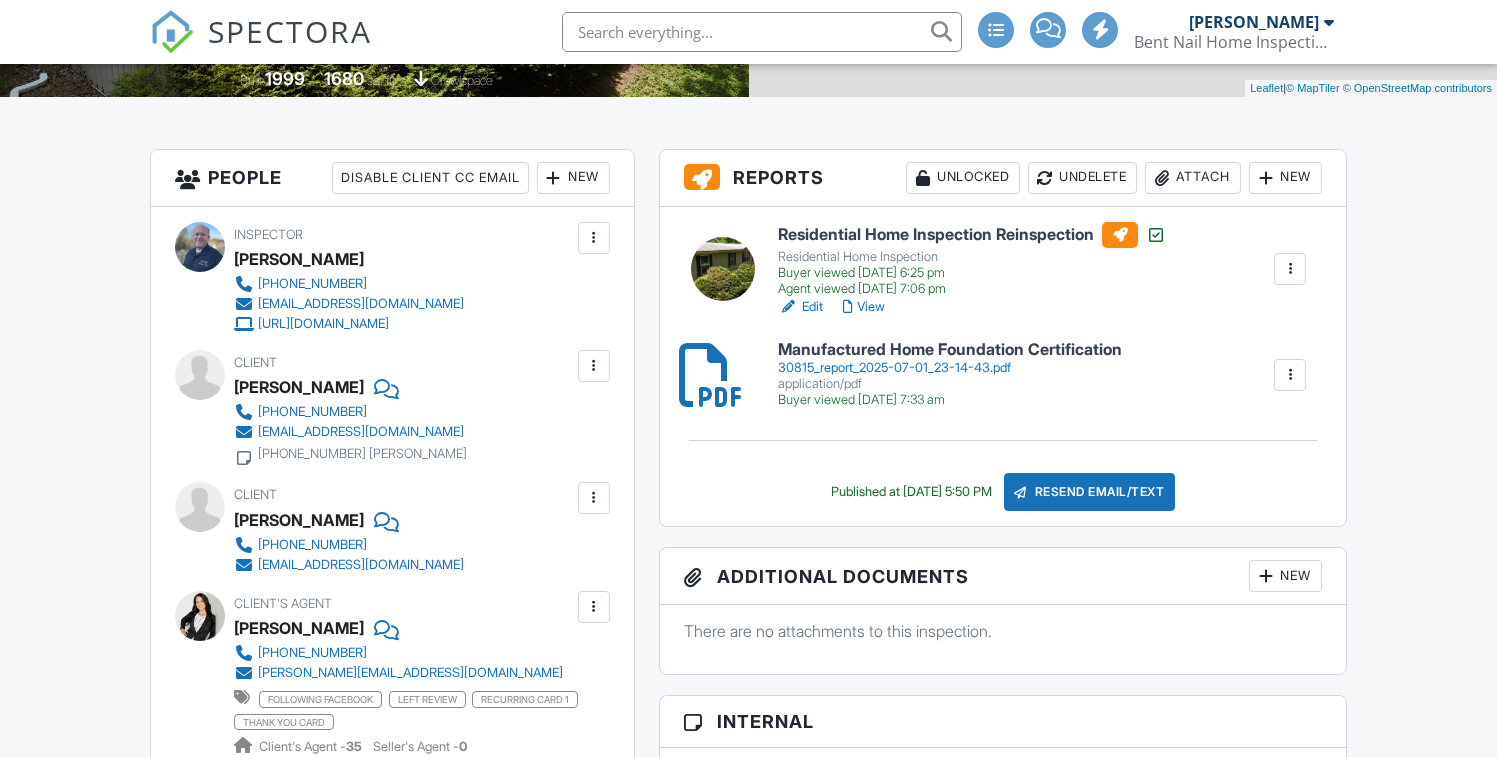 scroll, scrollTop: 499, scrollLeft: 0, axis: vertical 